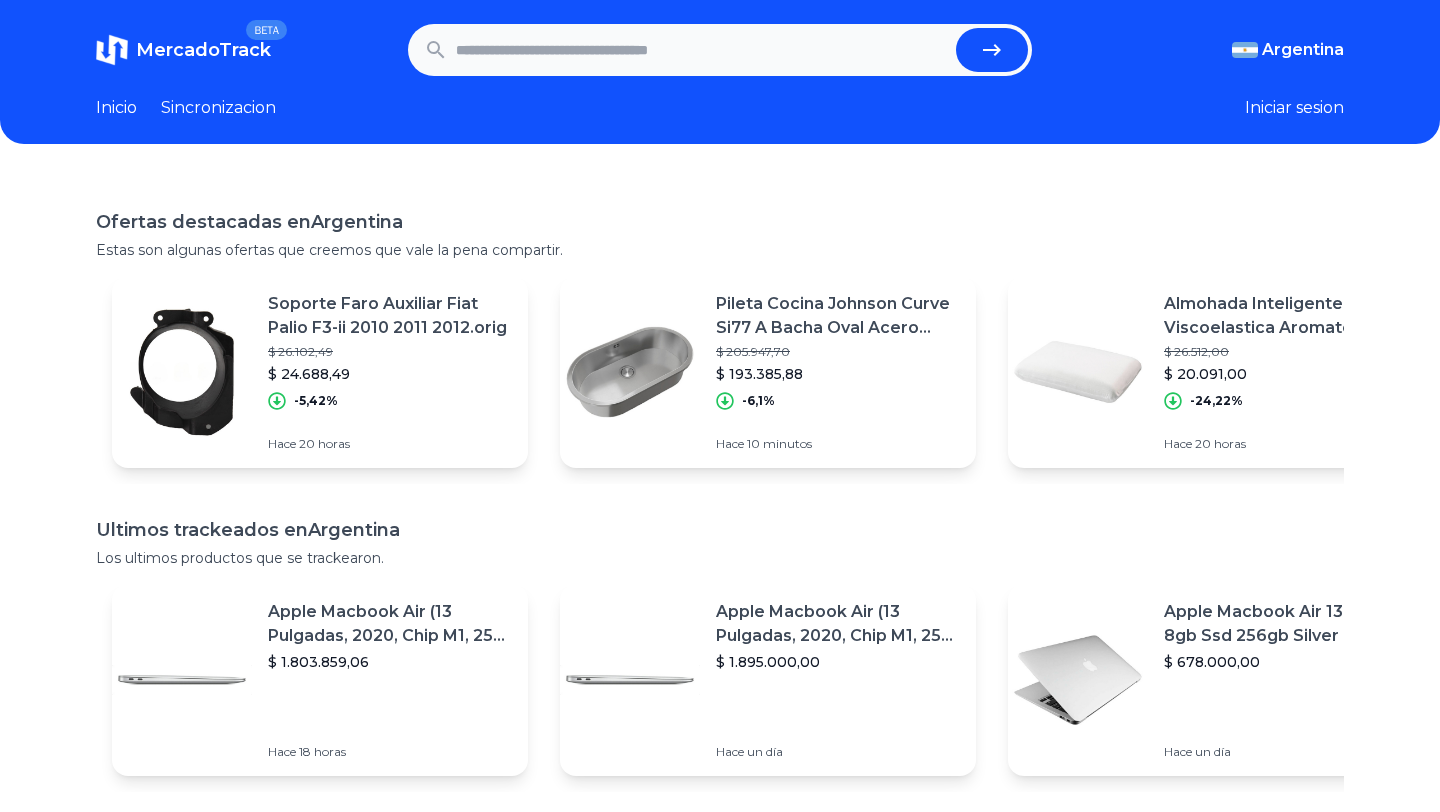 scroll, scrollTop: 0, scrollLeft: 0, axis: both 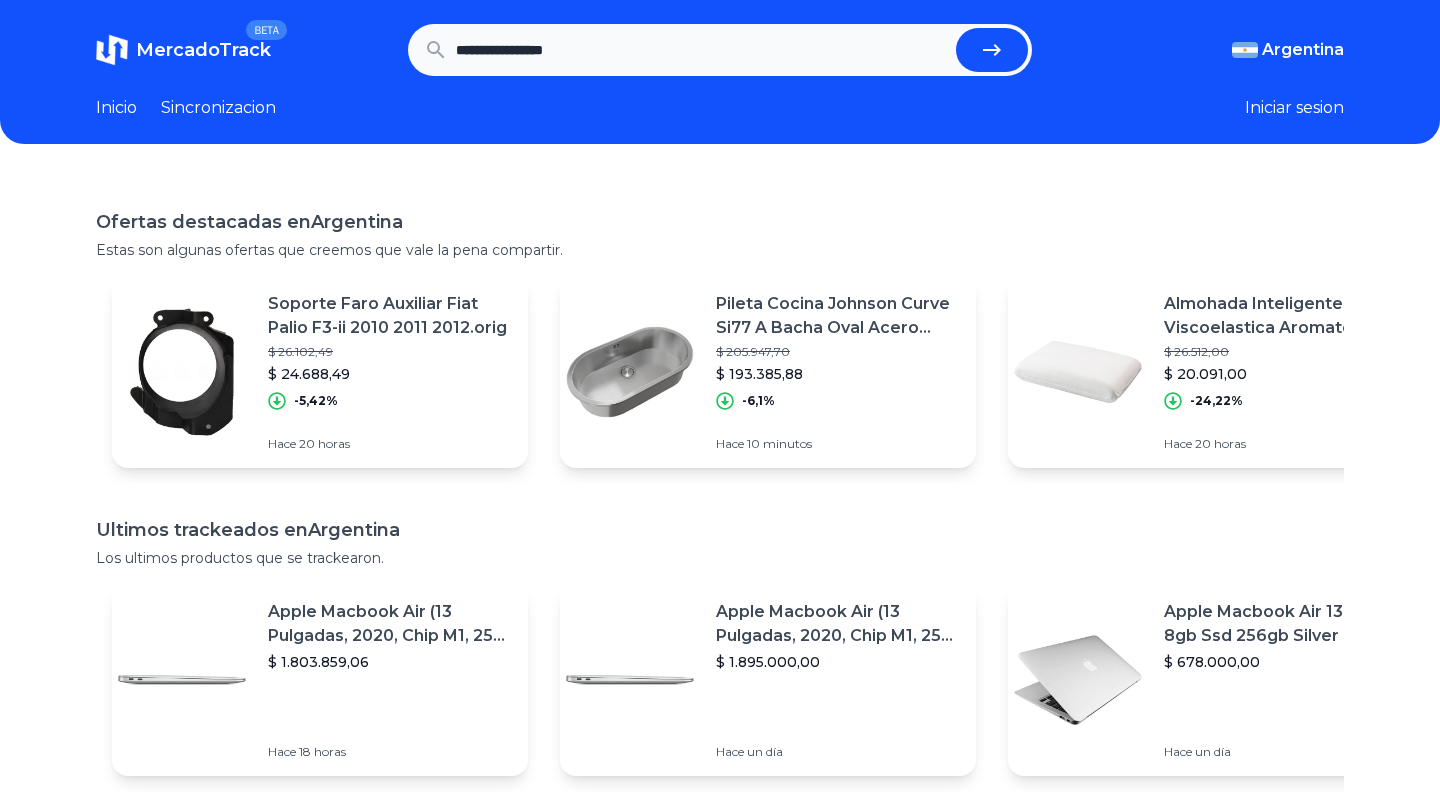 type on "**********" 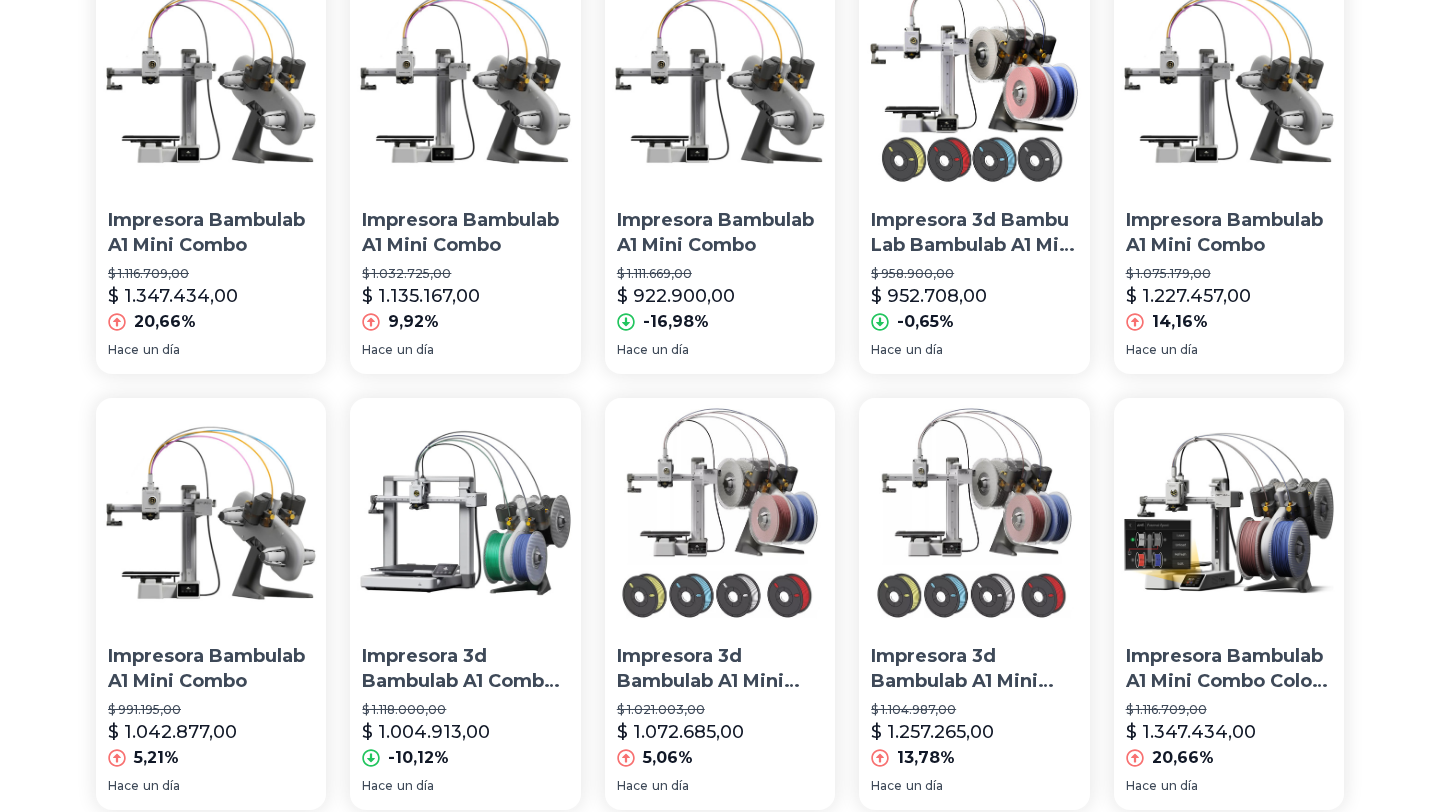 scroll, scrollTop: 201, scrollLeft: 0, axis: vertical 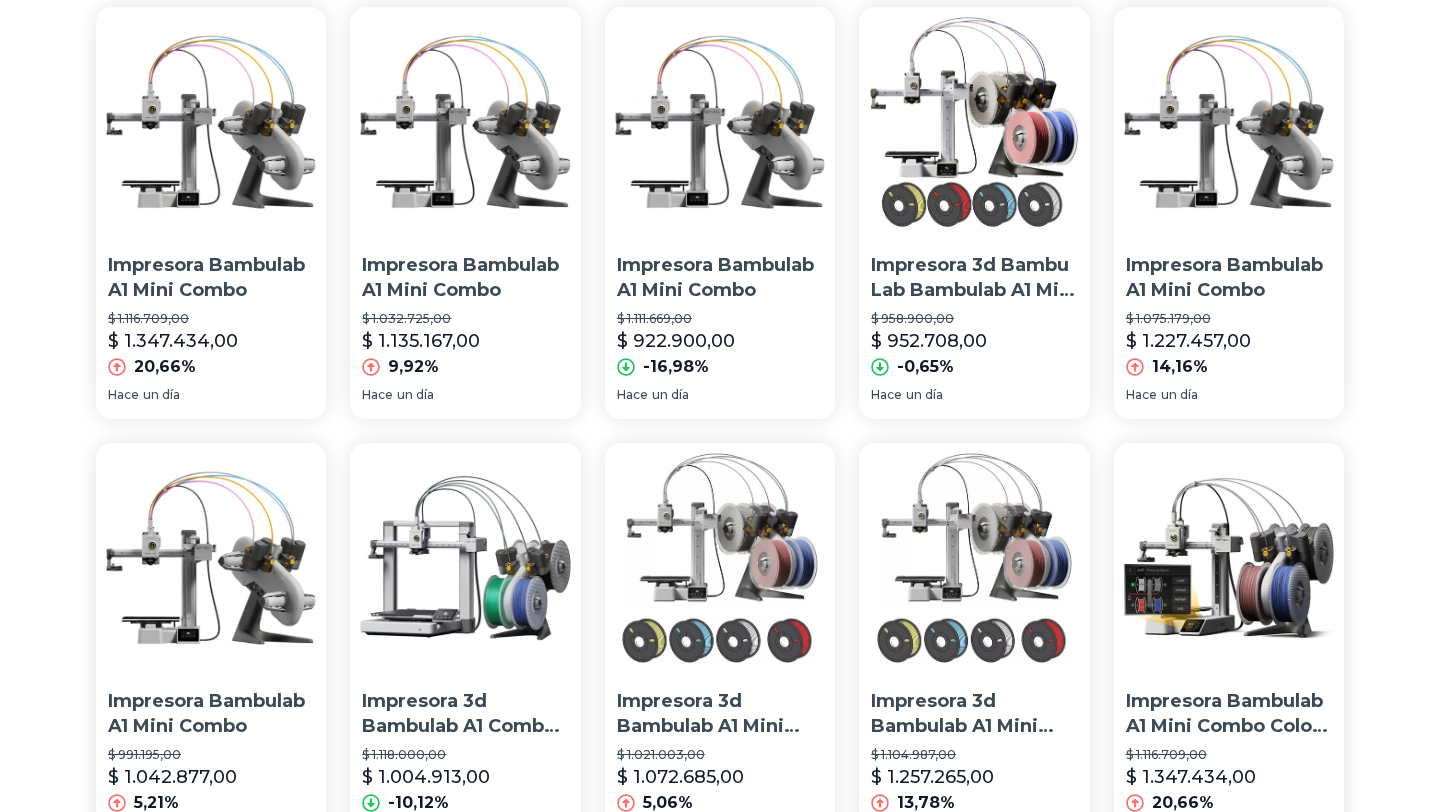 click at bounding box center (465, 558) 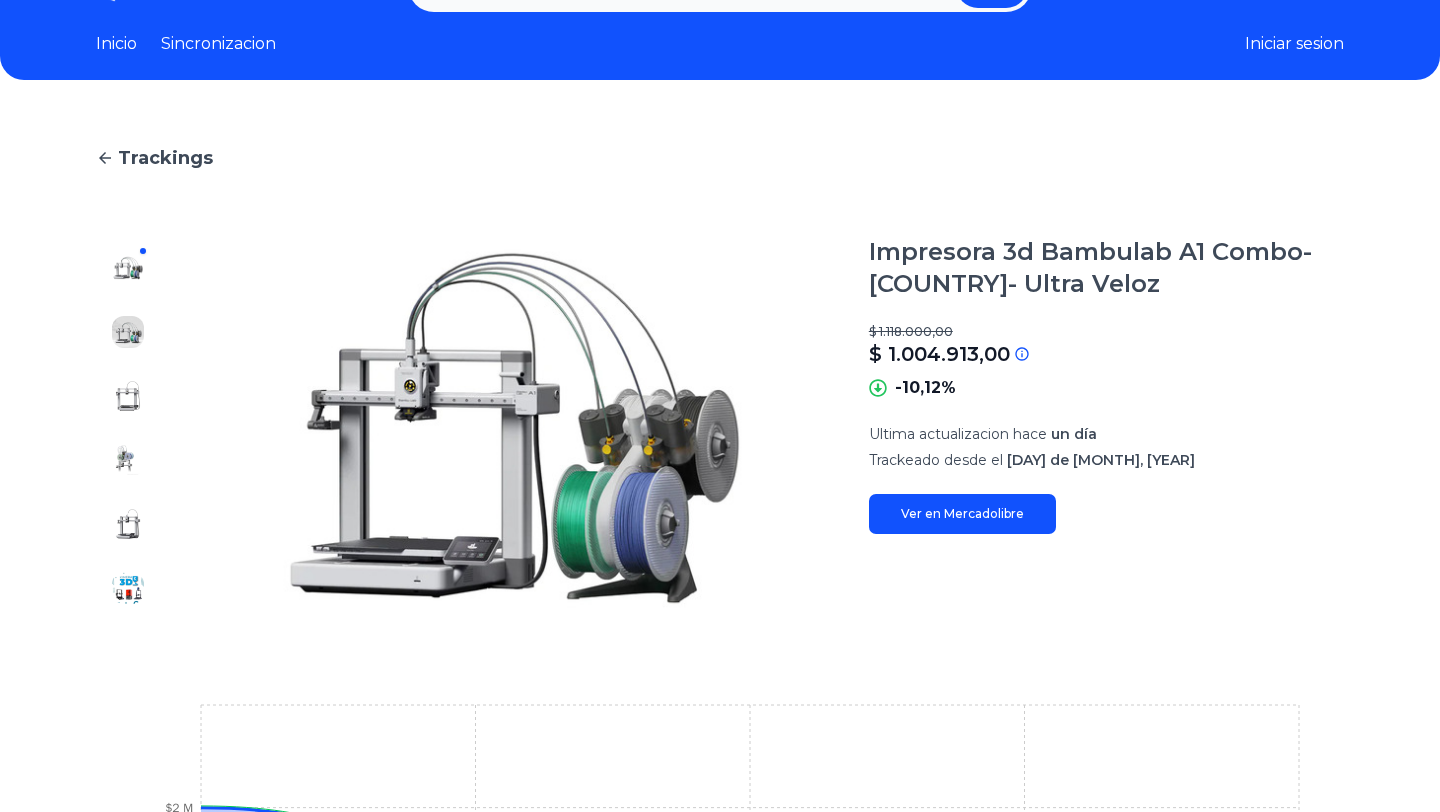 scroll, scrollTop: 71, scrollLeft: 0, axis: vertical 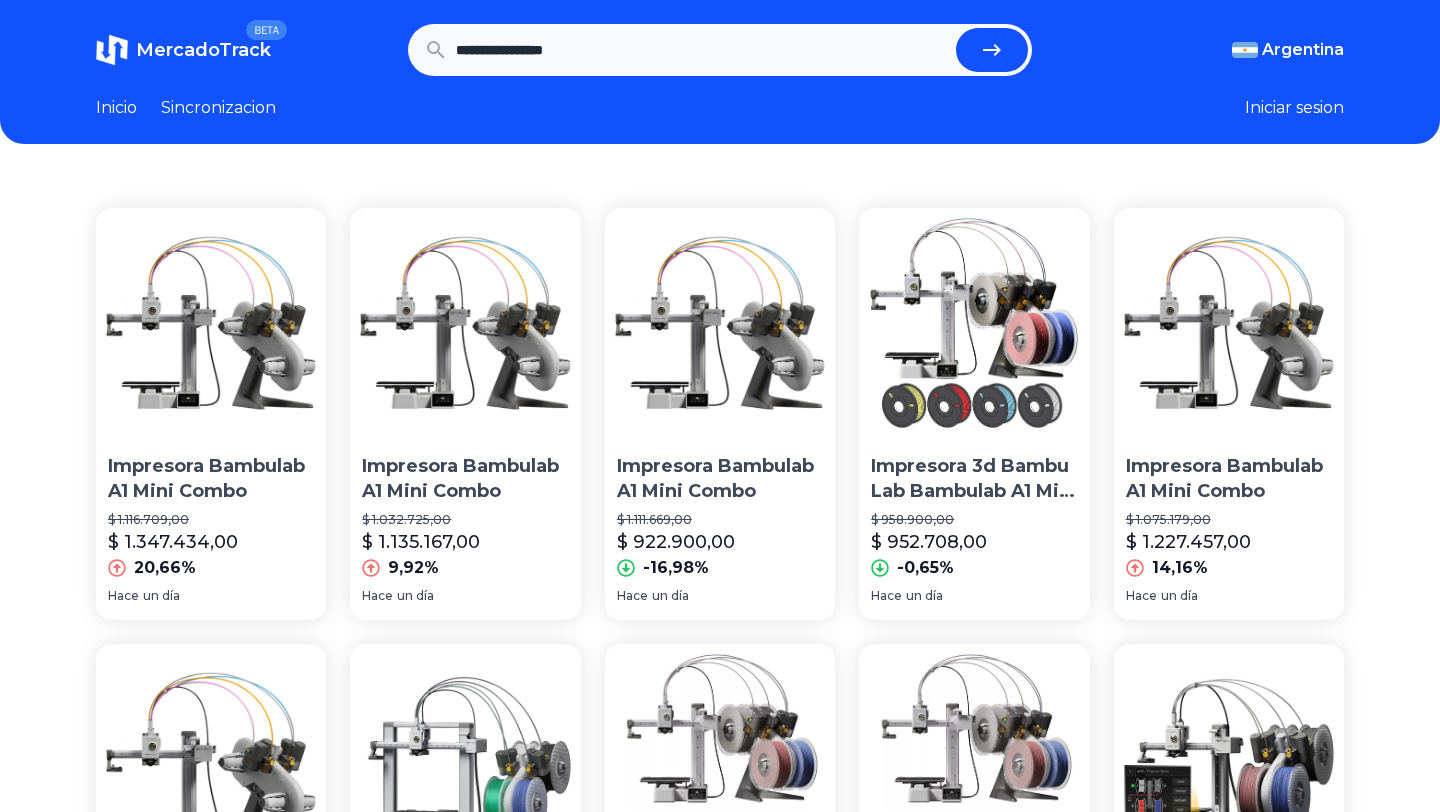 click on "**********" at bounding box center (702, 50) 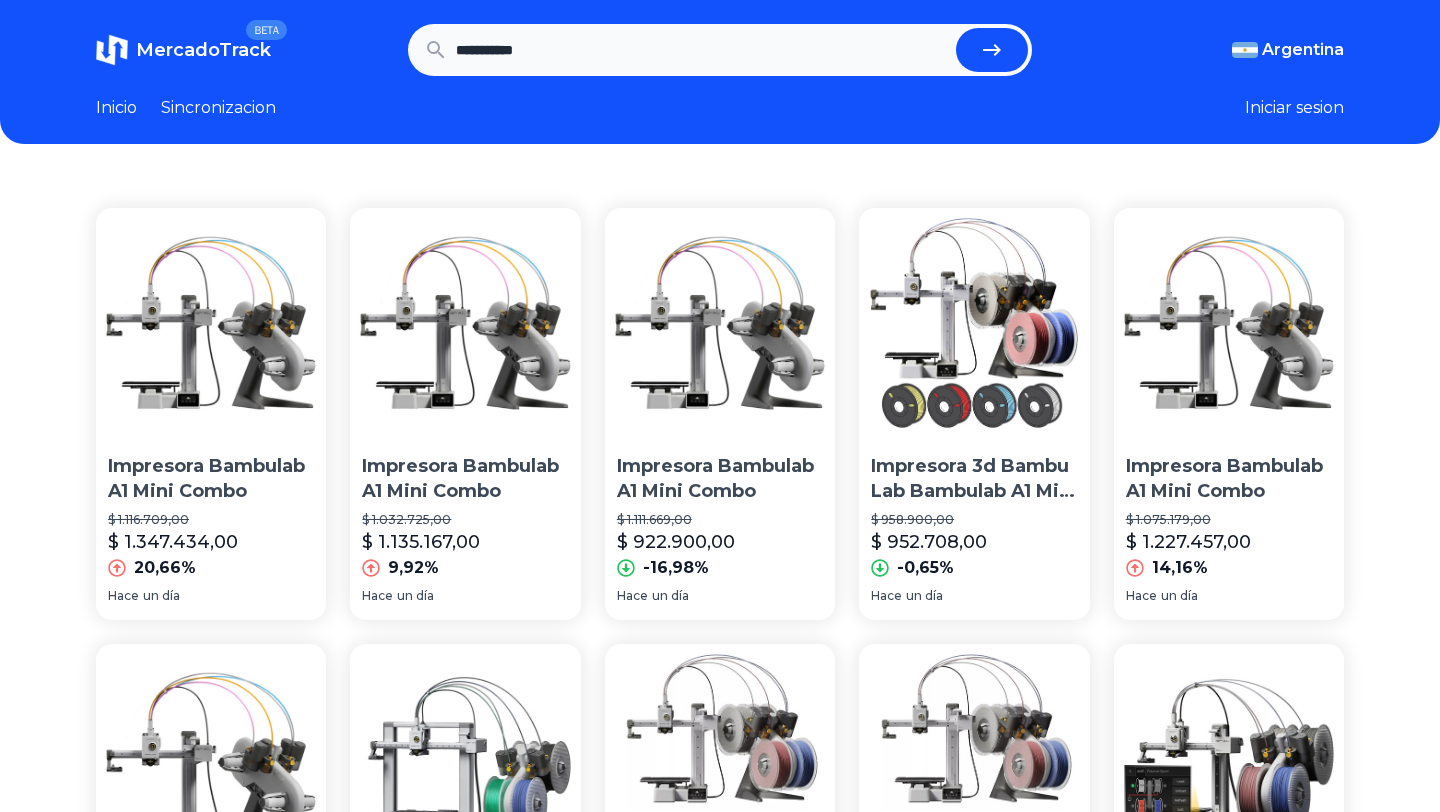 type on "**********" 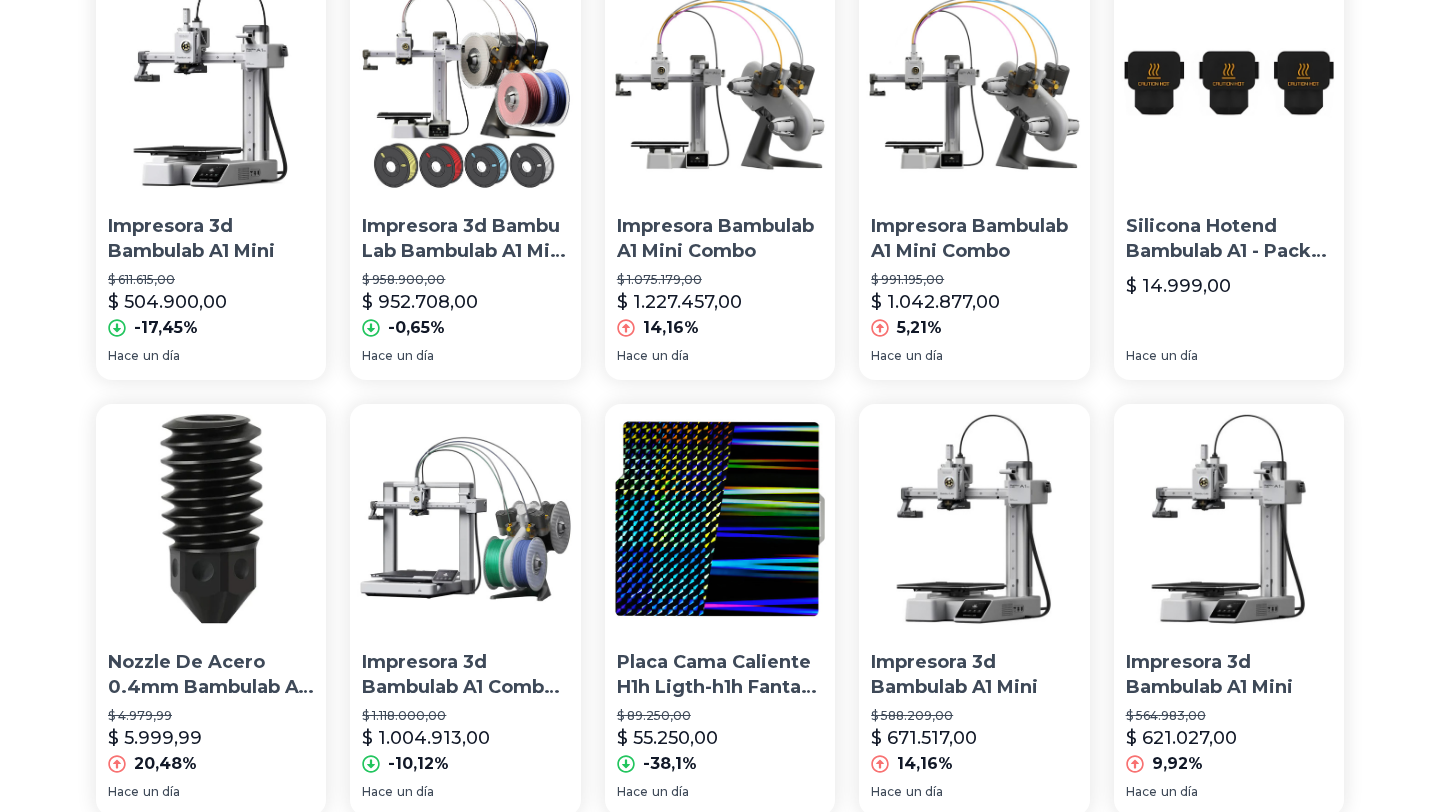 scroll, scrollTop: 700, scrollLeft: 0, axis: vertical 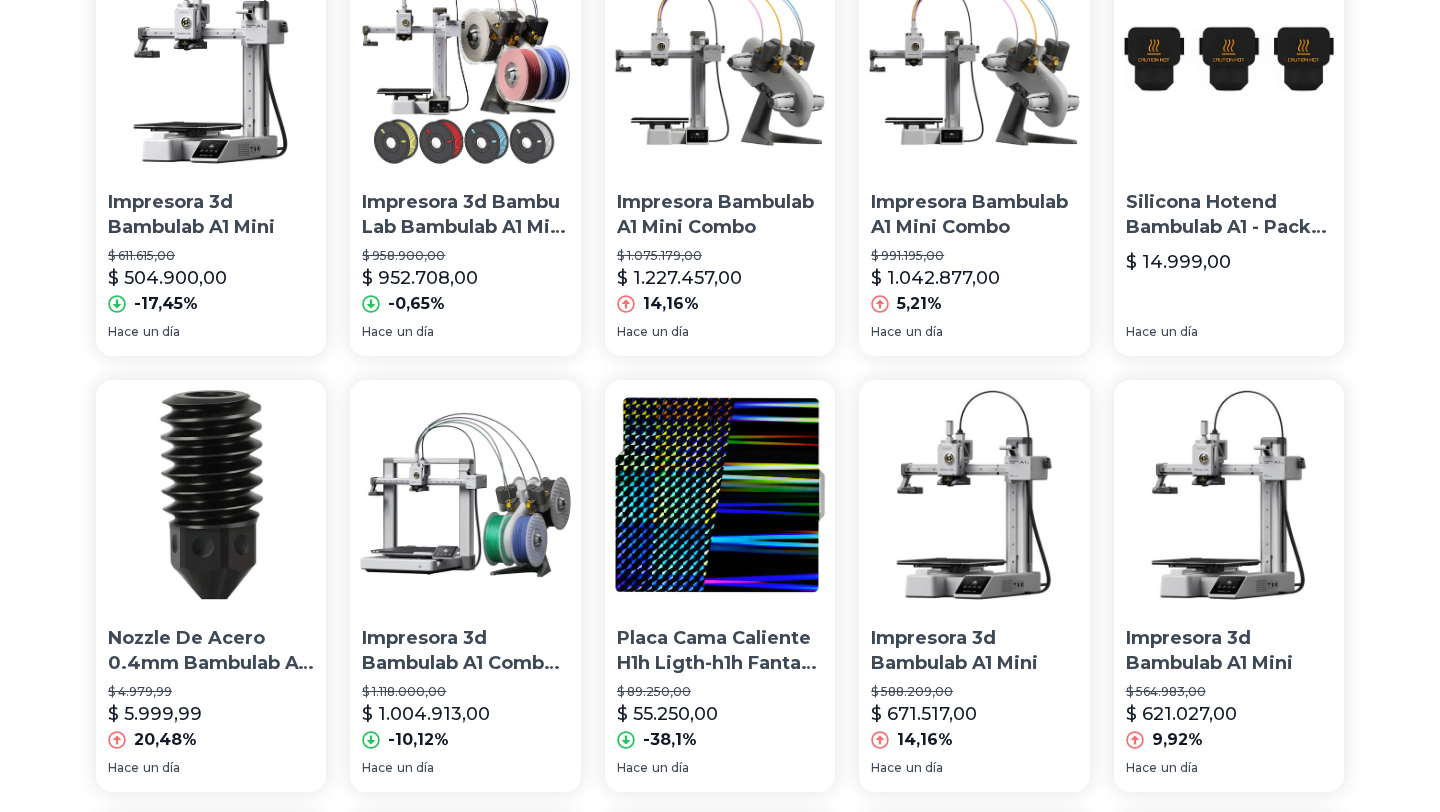 click at bounding box center [465, 495] 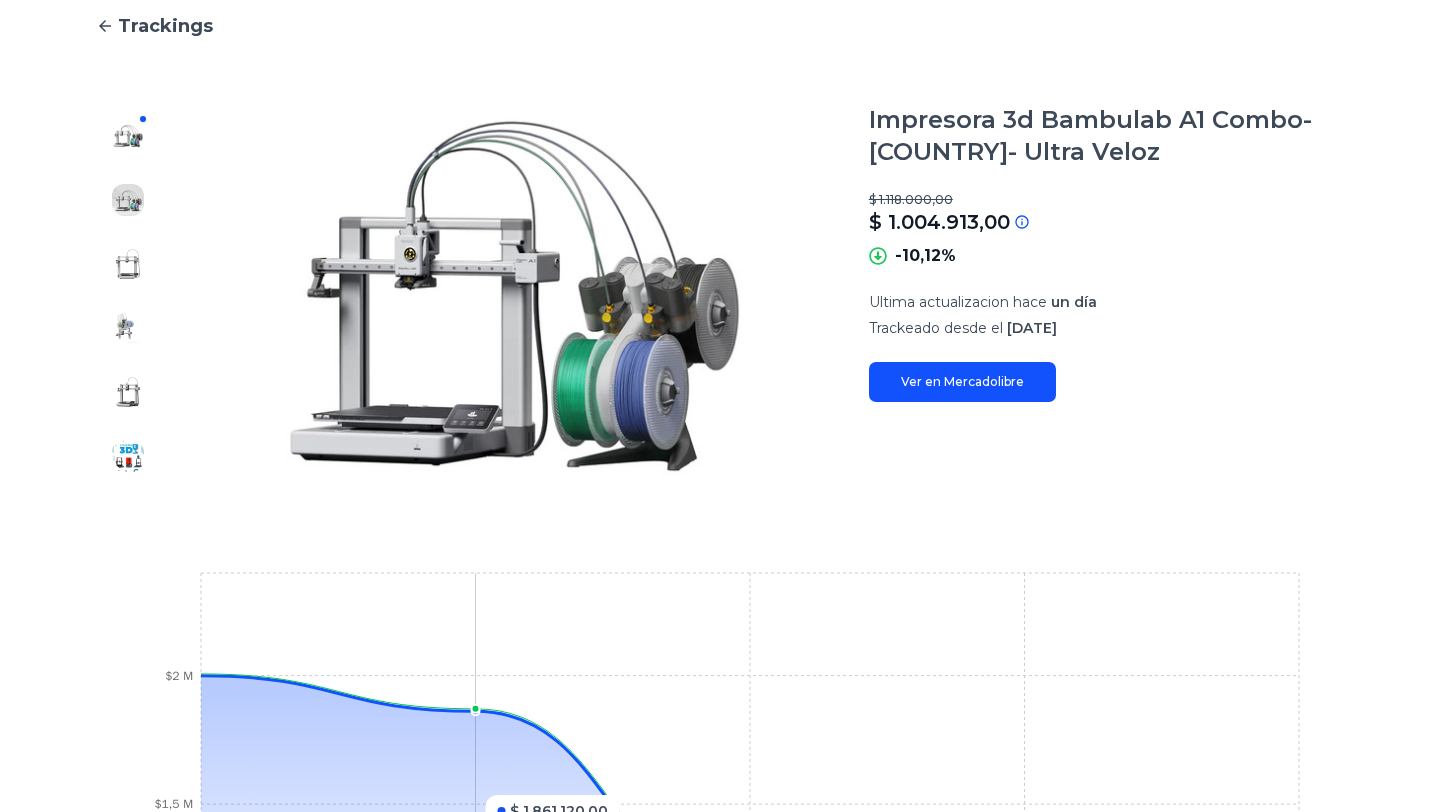 scroll, scrollTop: 0, scrollLeft: 0, axis: both 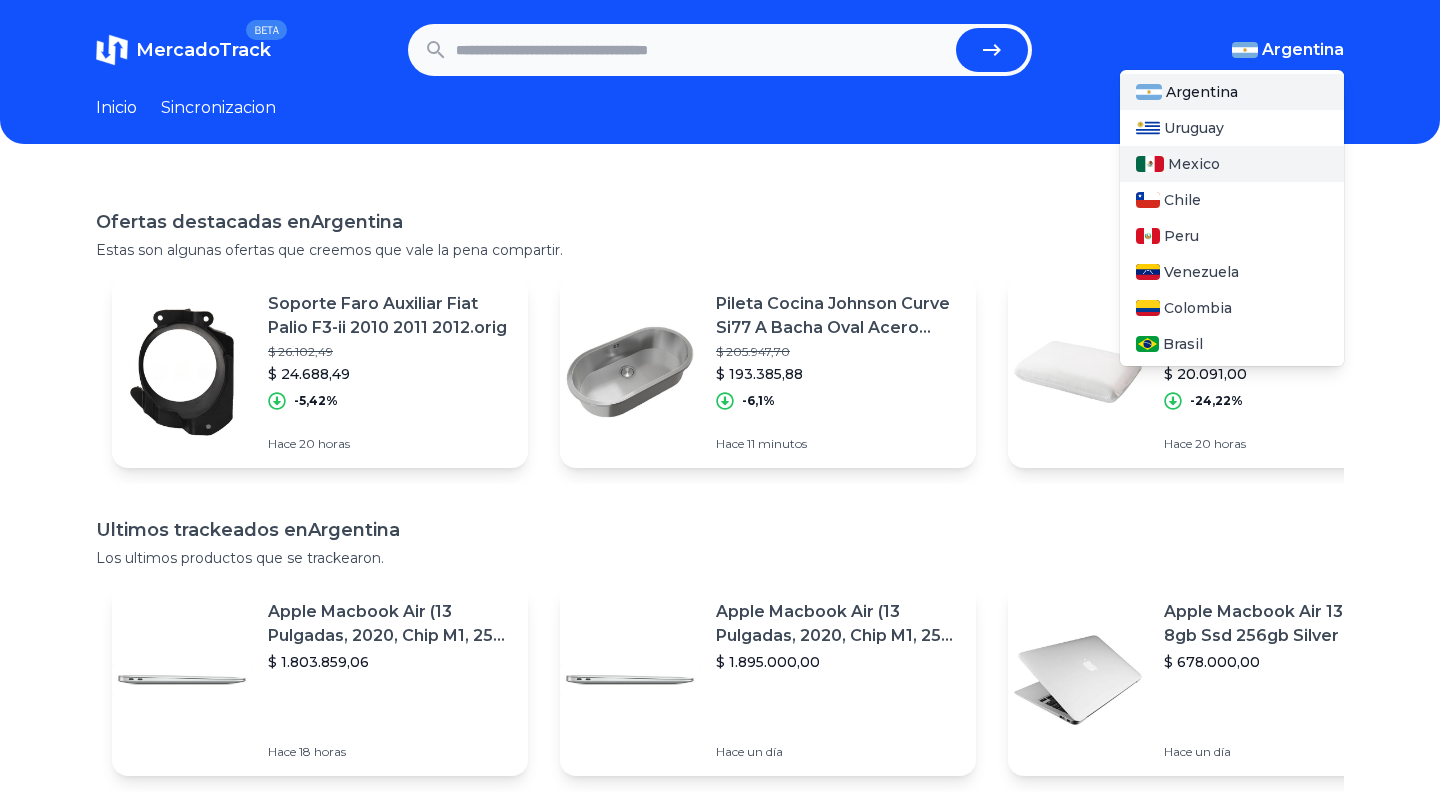 click on "Mexico" at bounding box center (1194, 164) 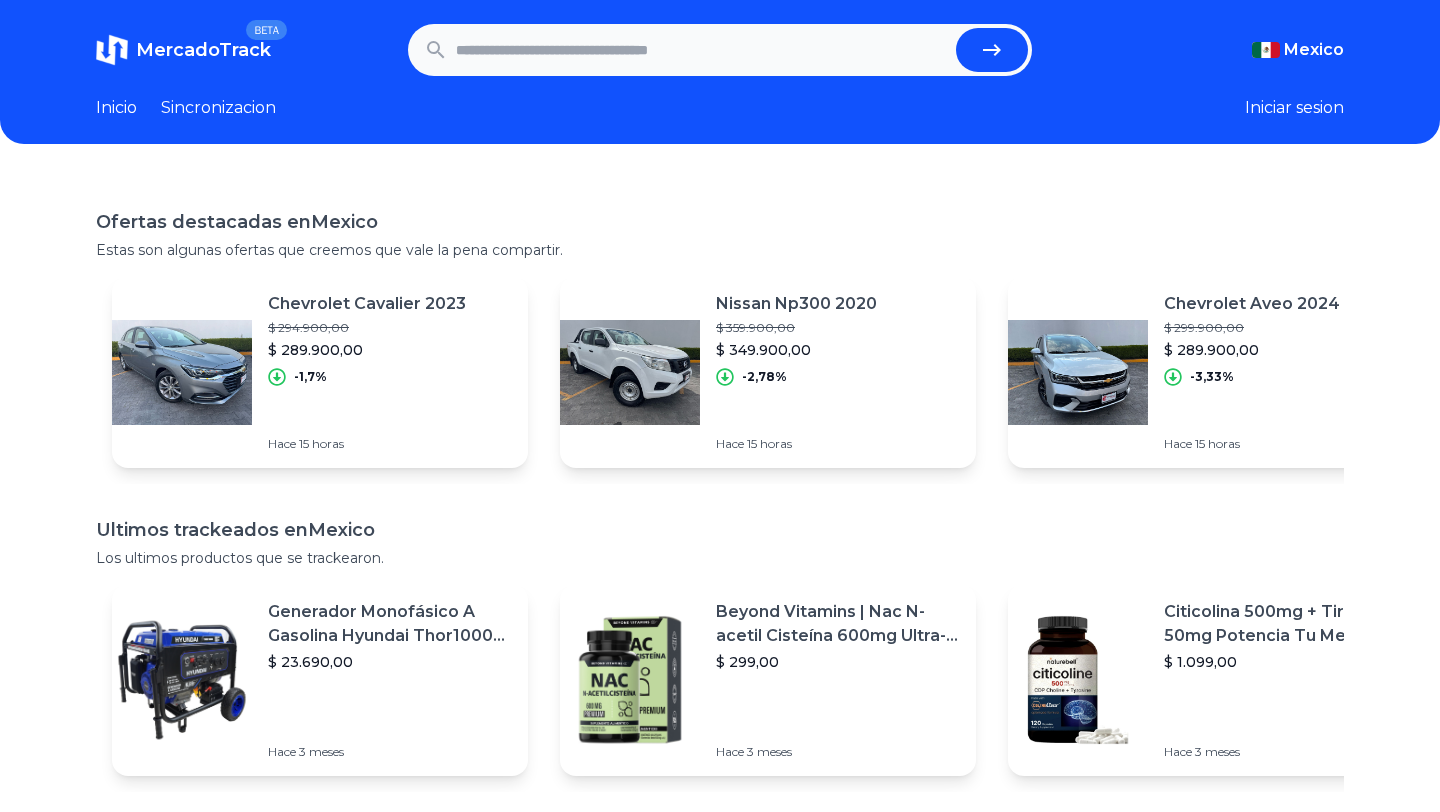click at bounding box center (702, 50) 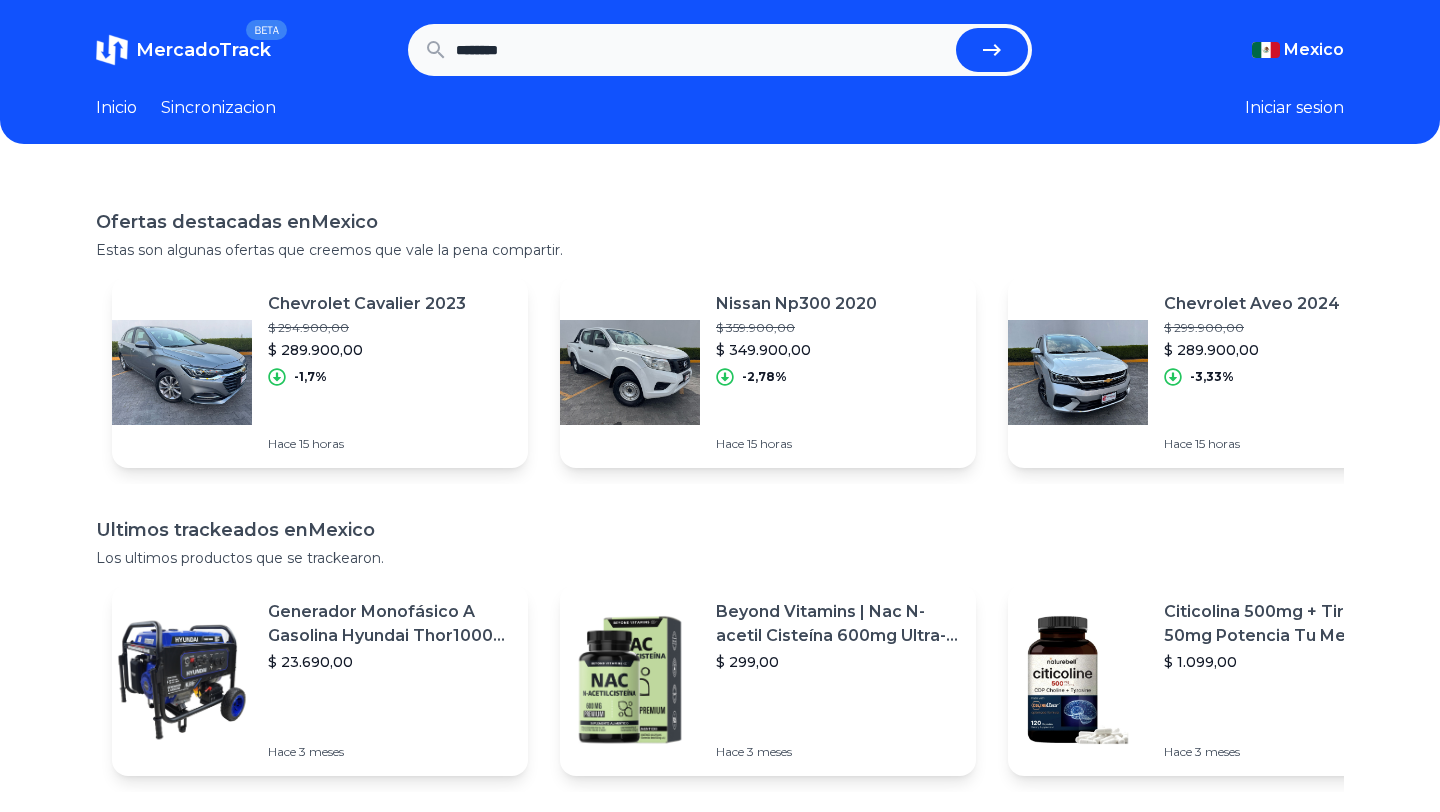 type on "********" 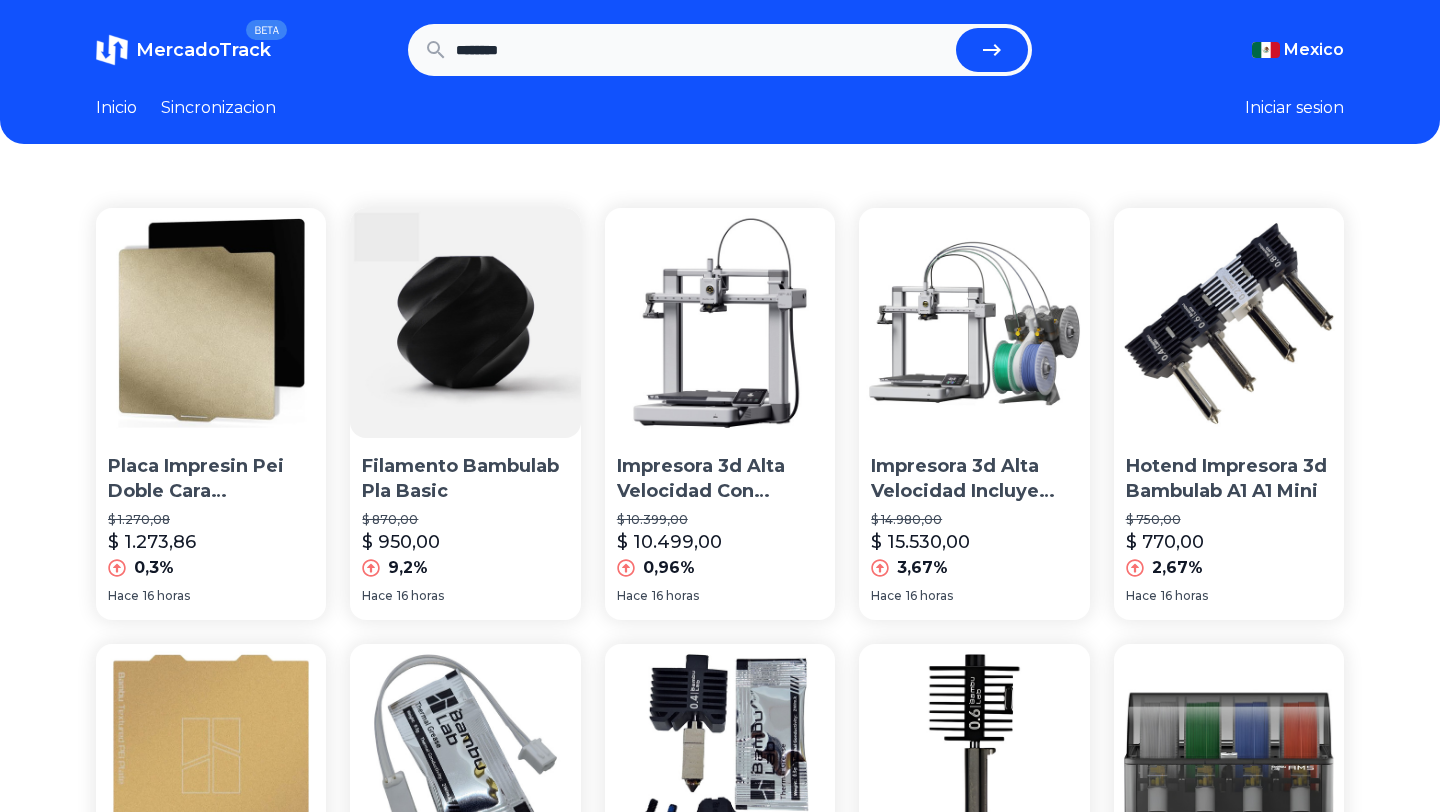 scroll, scrollTop: 0, scrollLeft: 0, axis: both 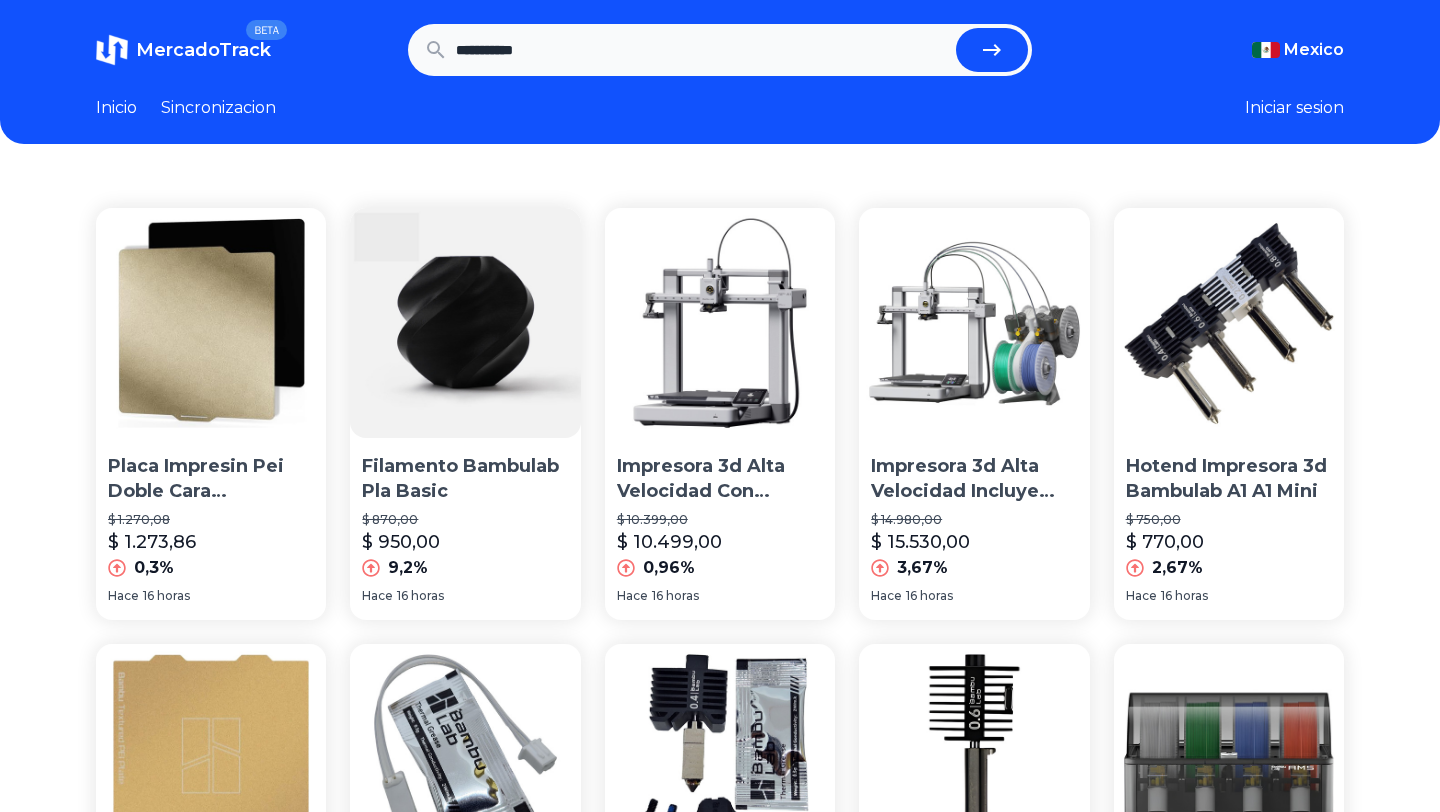 type on "**********" 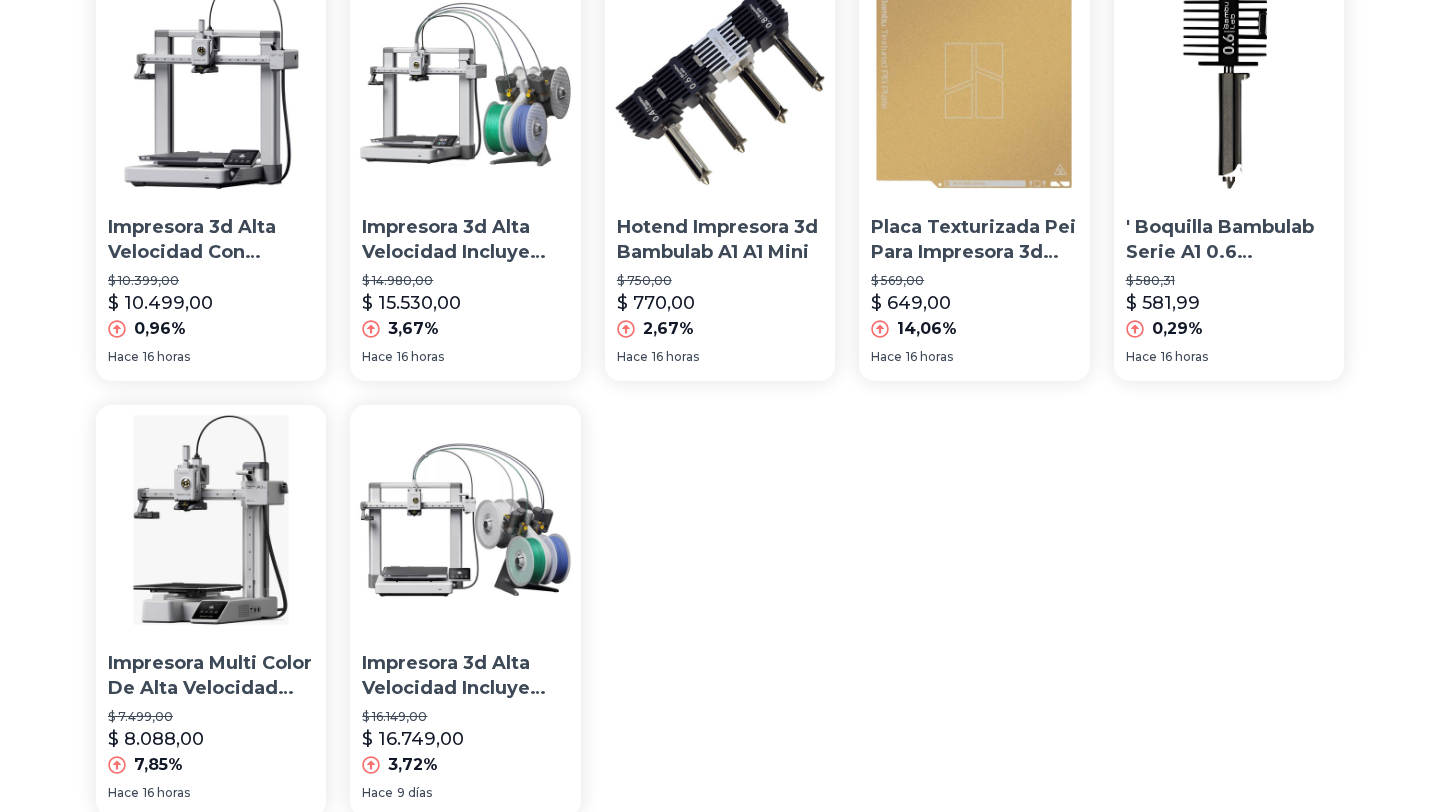 scroll, scrollTop: 232, scrollLeft: 0, axis: vertical 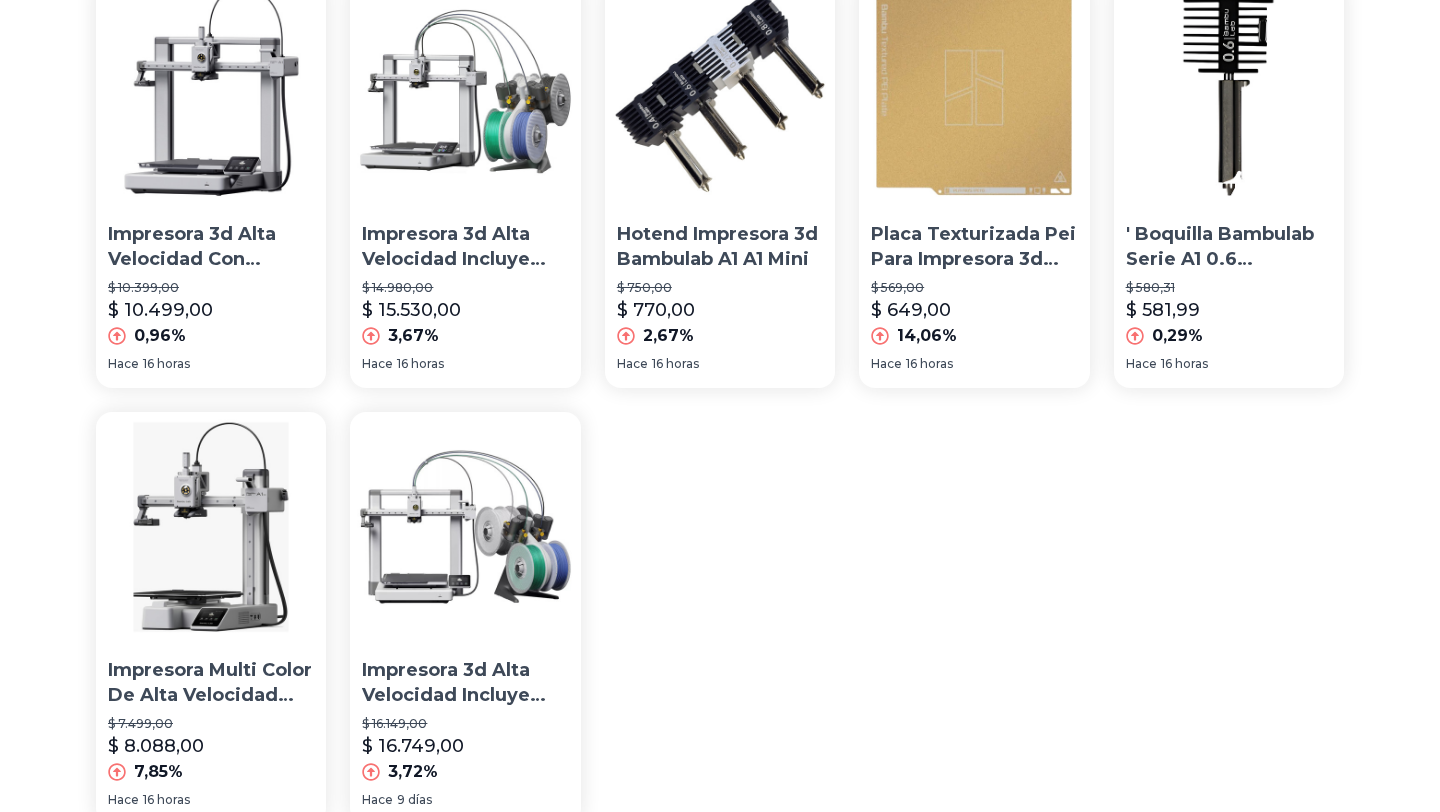 click at bounding box center [465, 527] 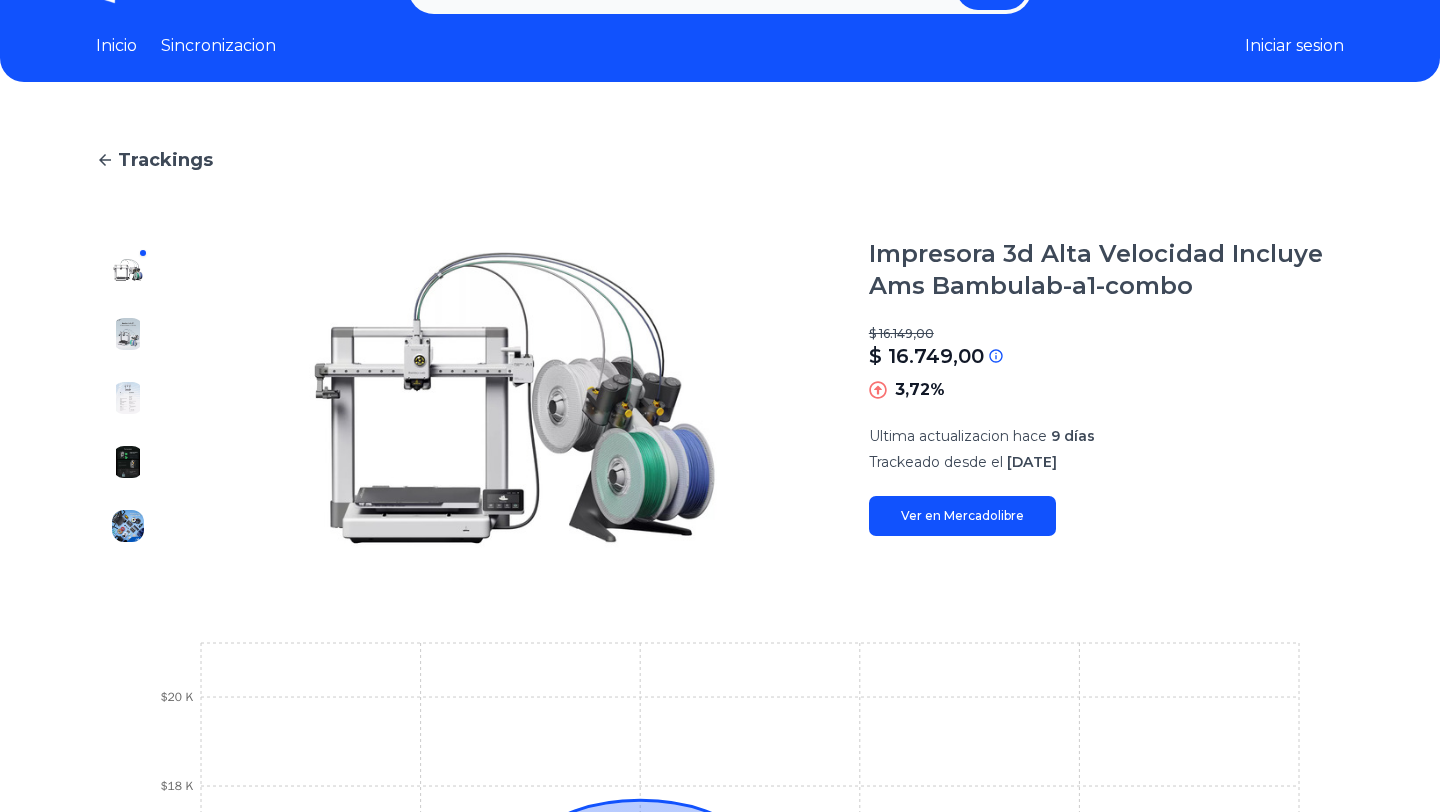scroll, scrollTop: 71, scrollLeft: 0, axis: vertical 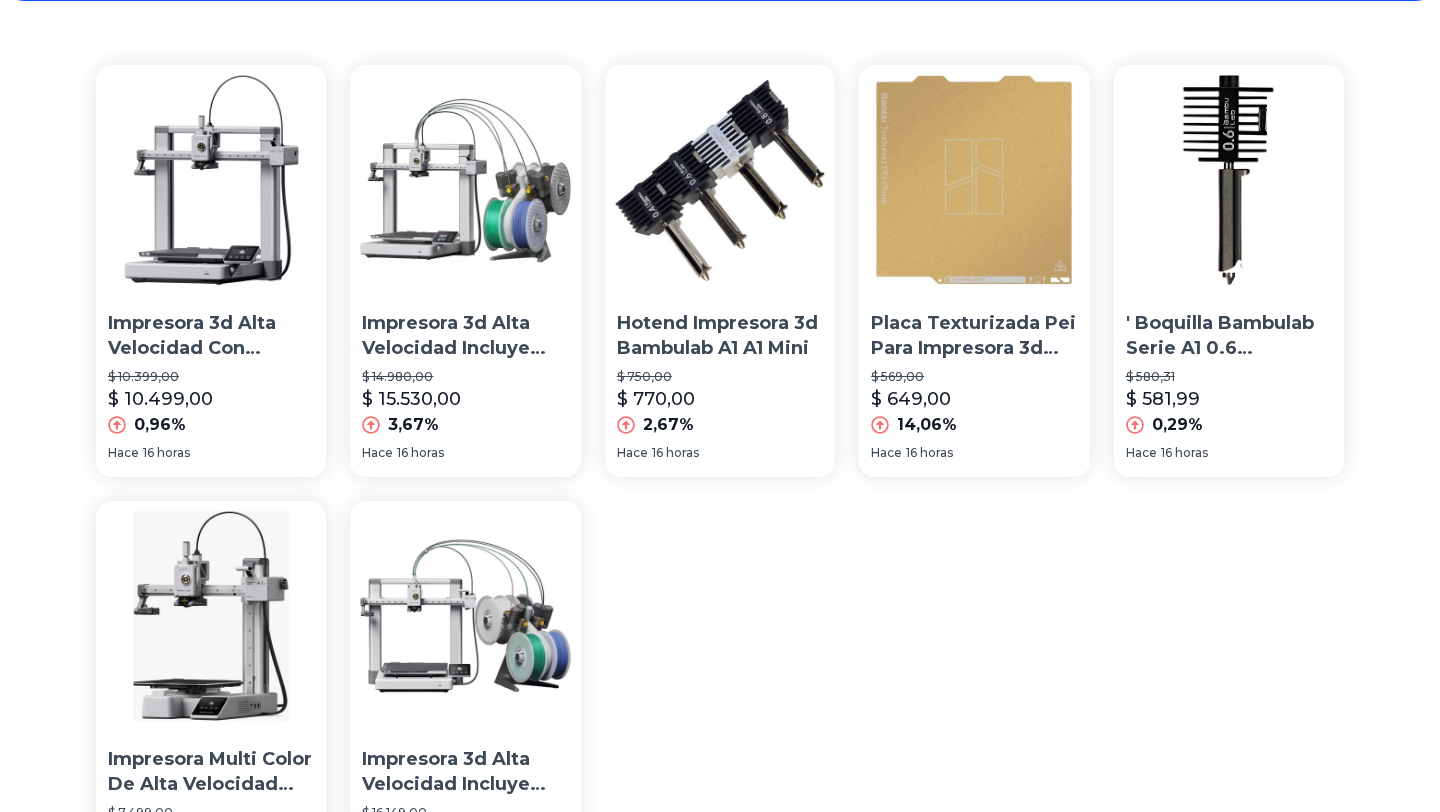 click at bounding box center (465, 180) 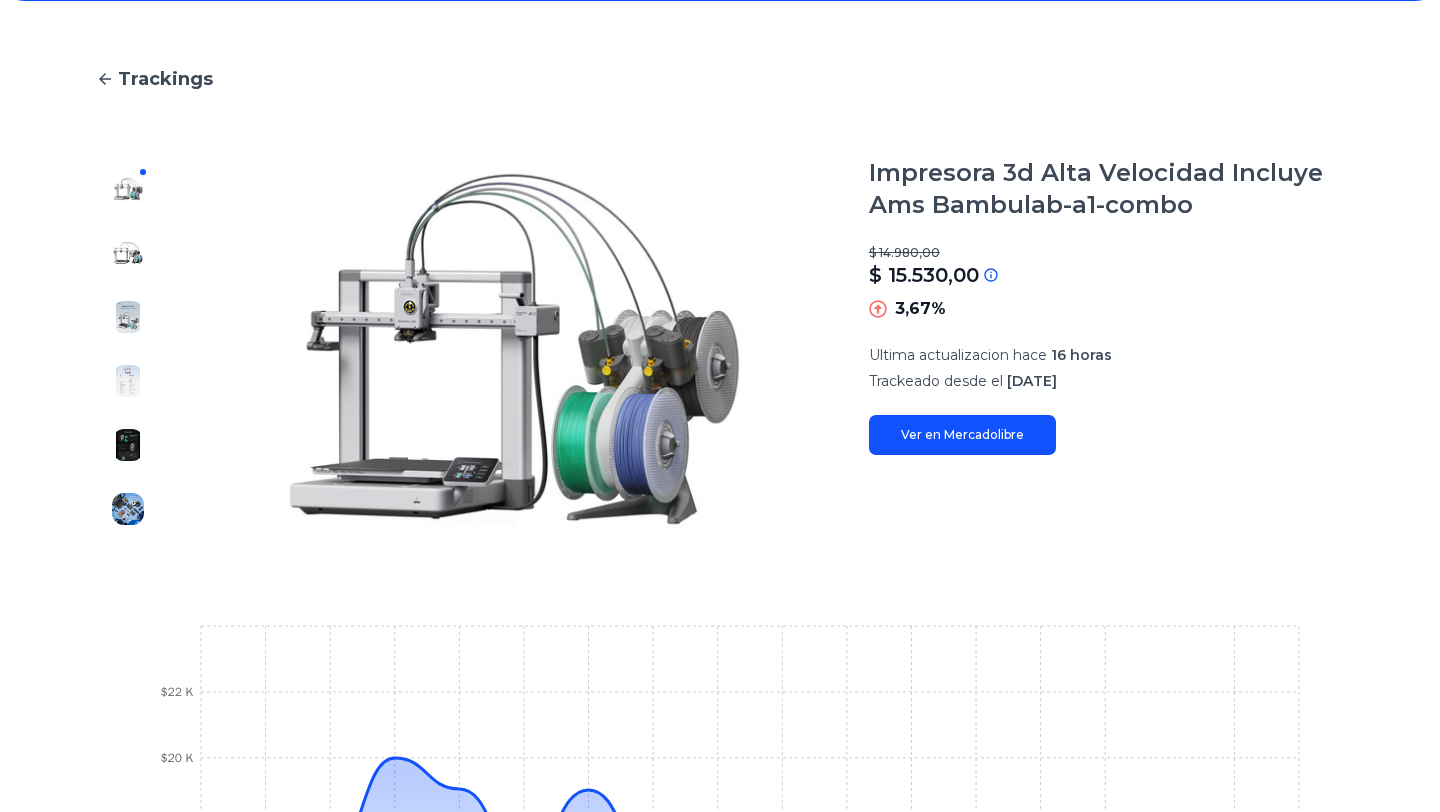 click on "Ver en Mercadolibre" at bounding box center (962, 435) 